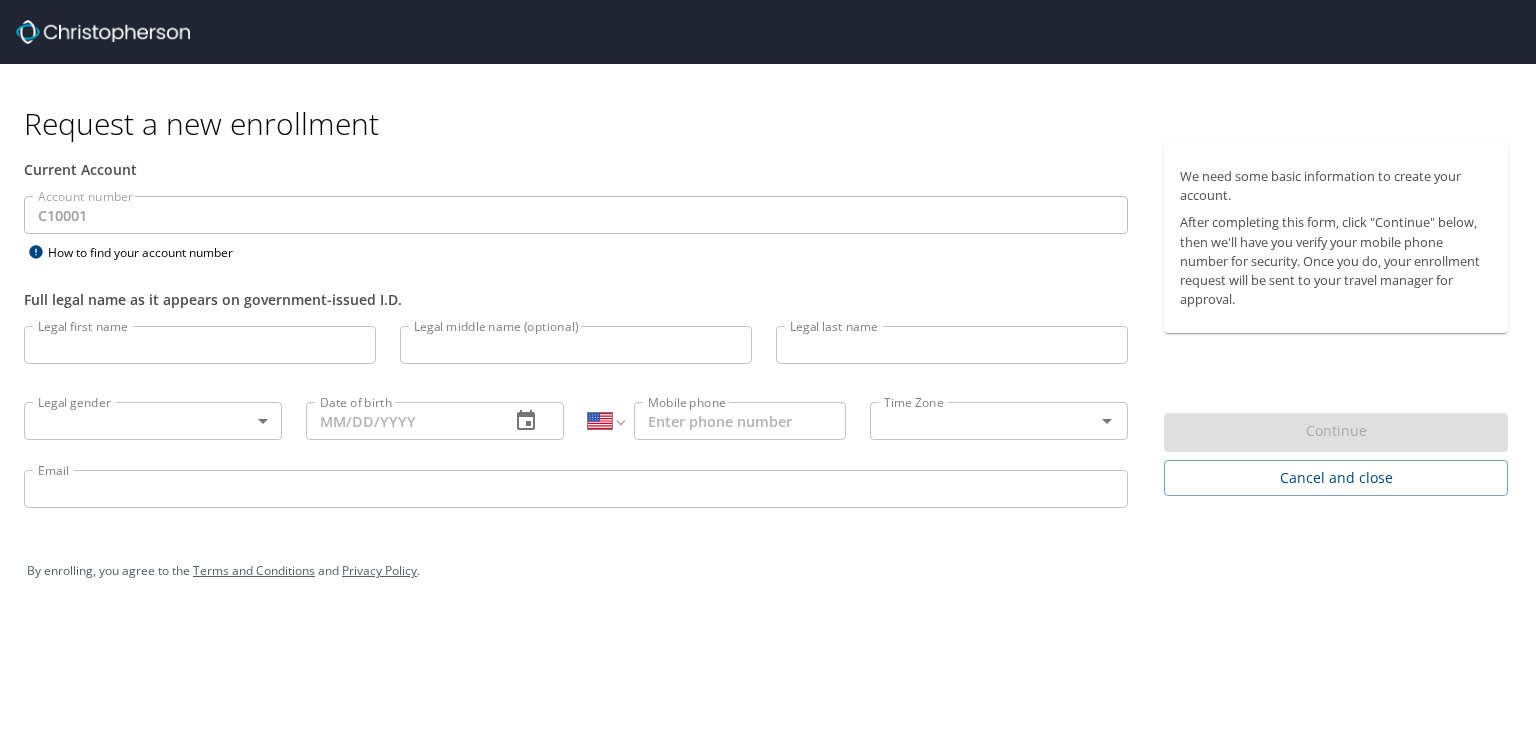 select on "US" 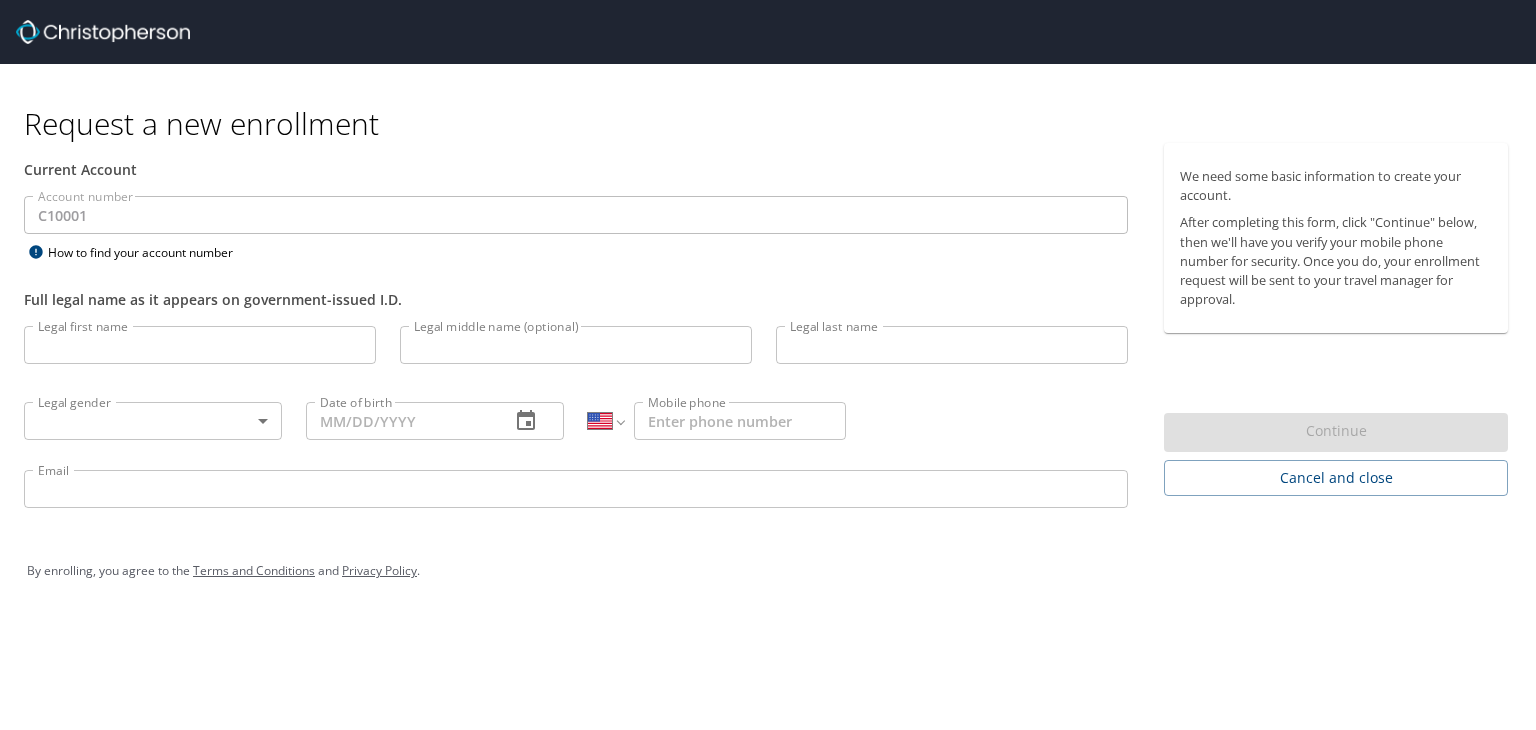 click on "Legal first name" at bounding box center [200, 345] 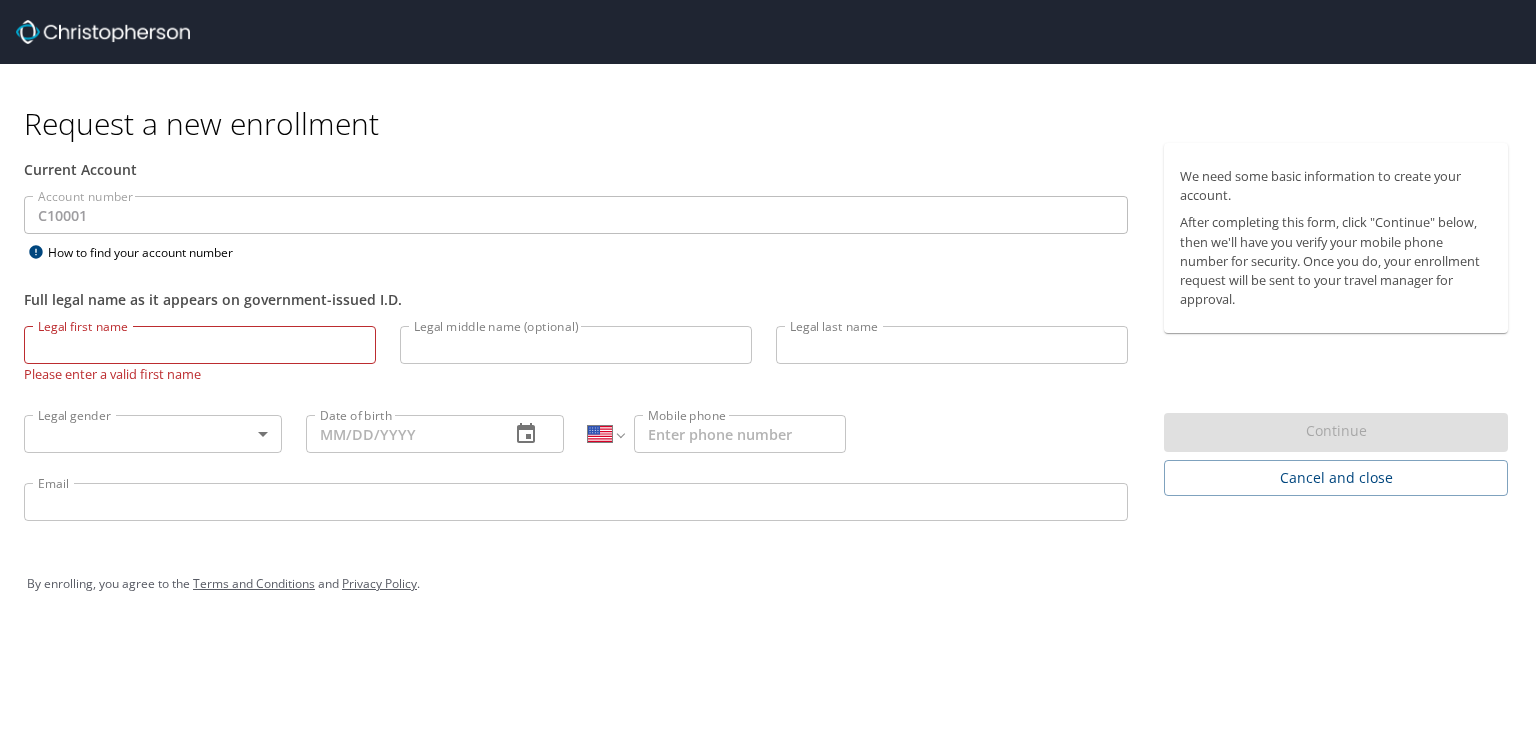 click on "Legal first name" at bounding box center (200, 345) 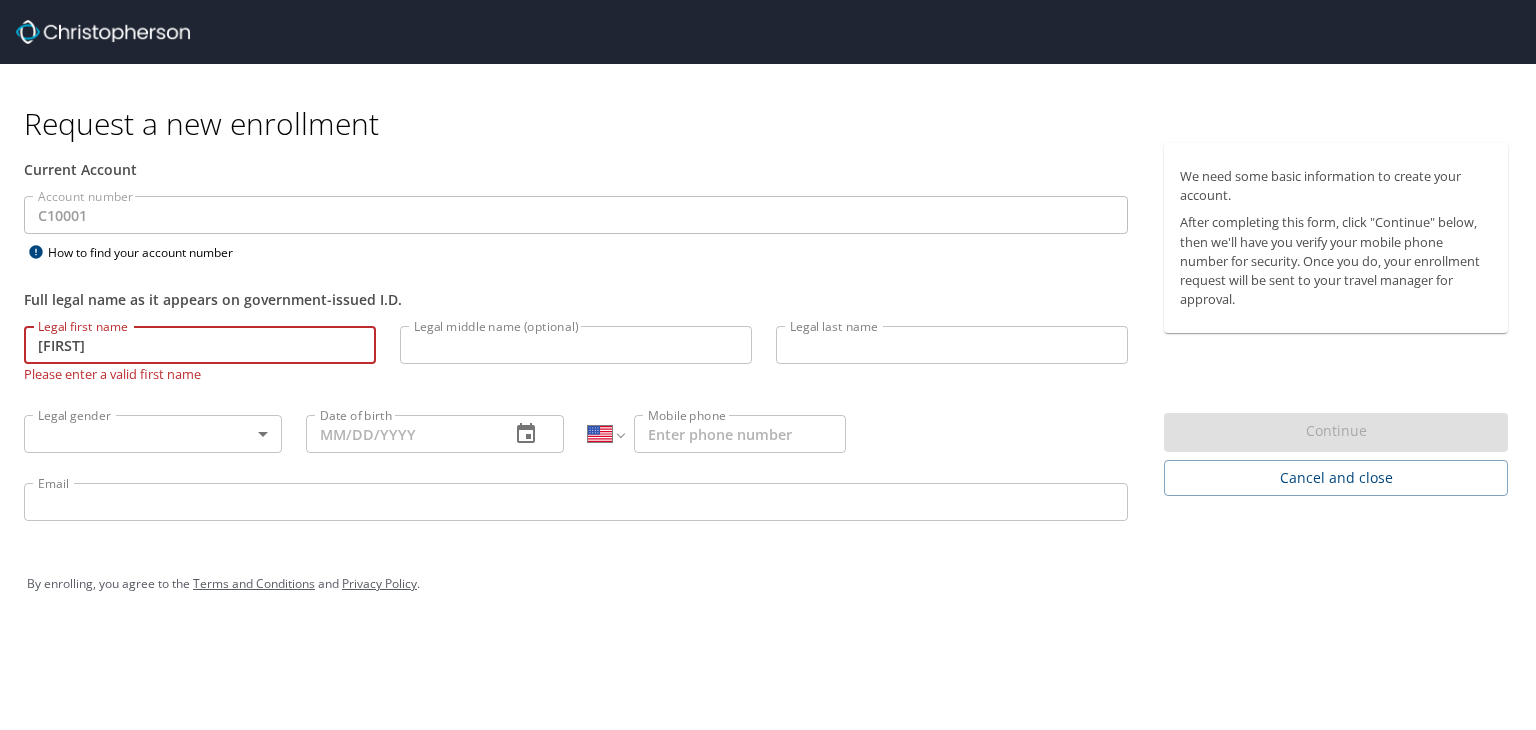 type on "[FIRST]" 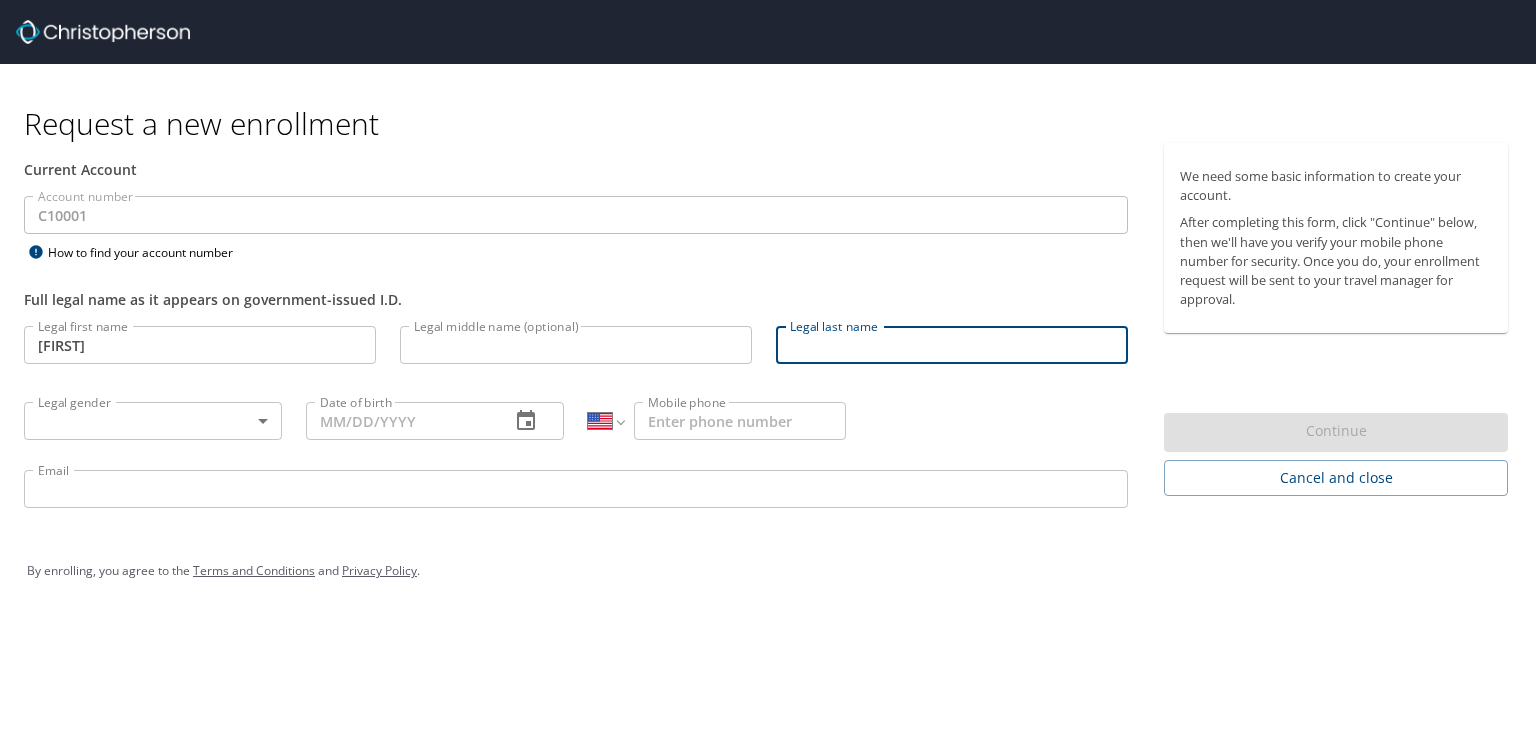 click on "Legal last name" at bounding box center [952, 345] 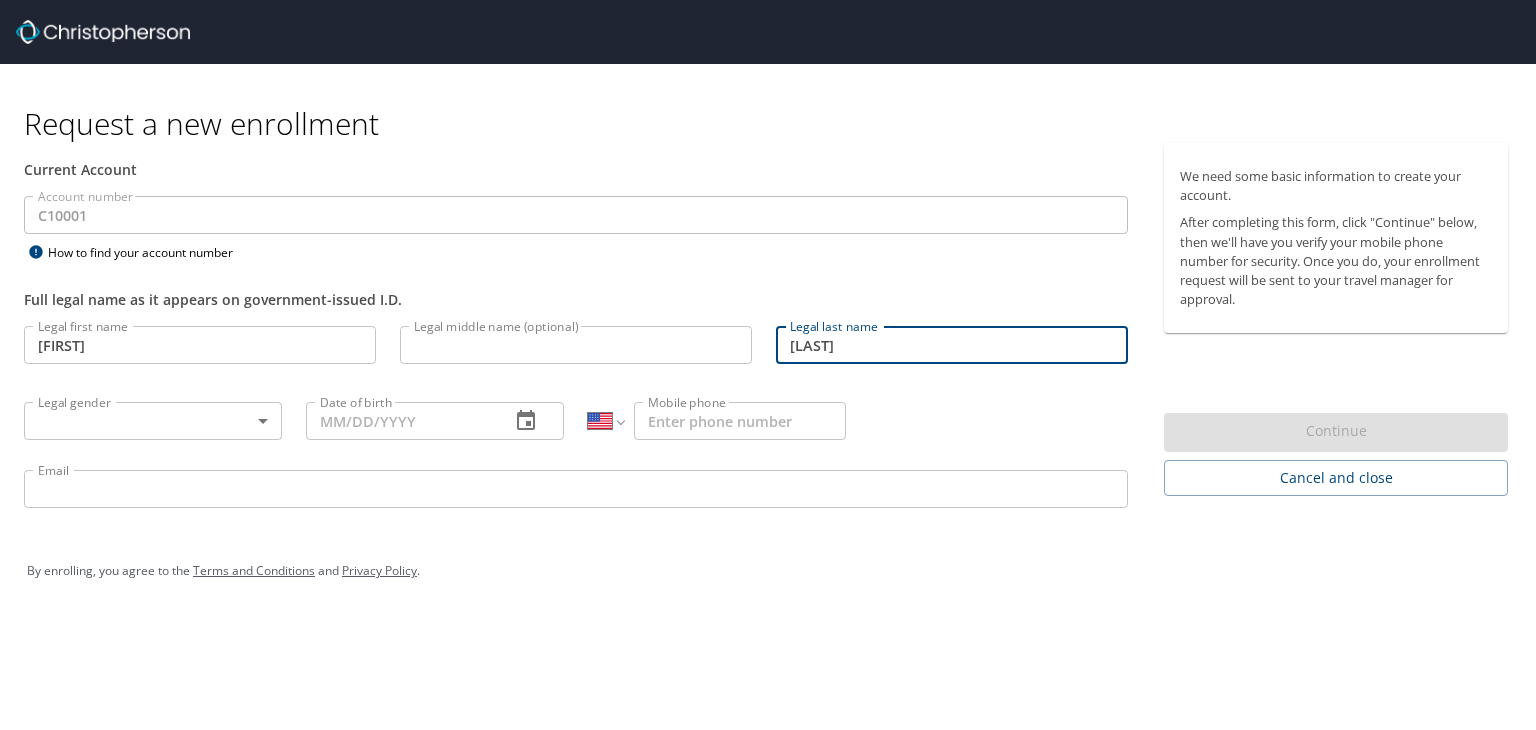 type on "[LAST]" 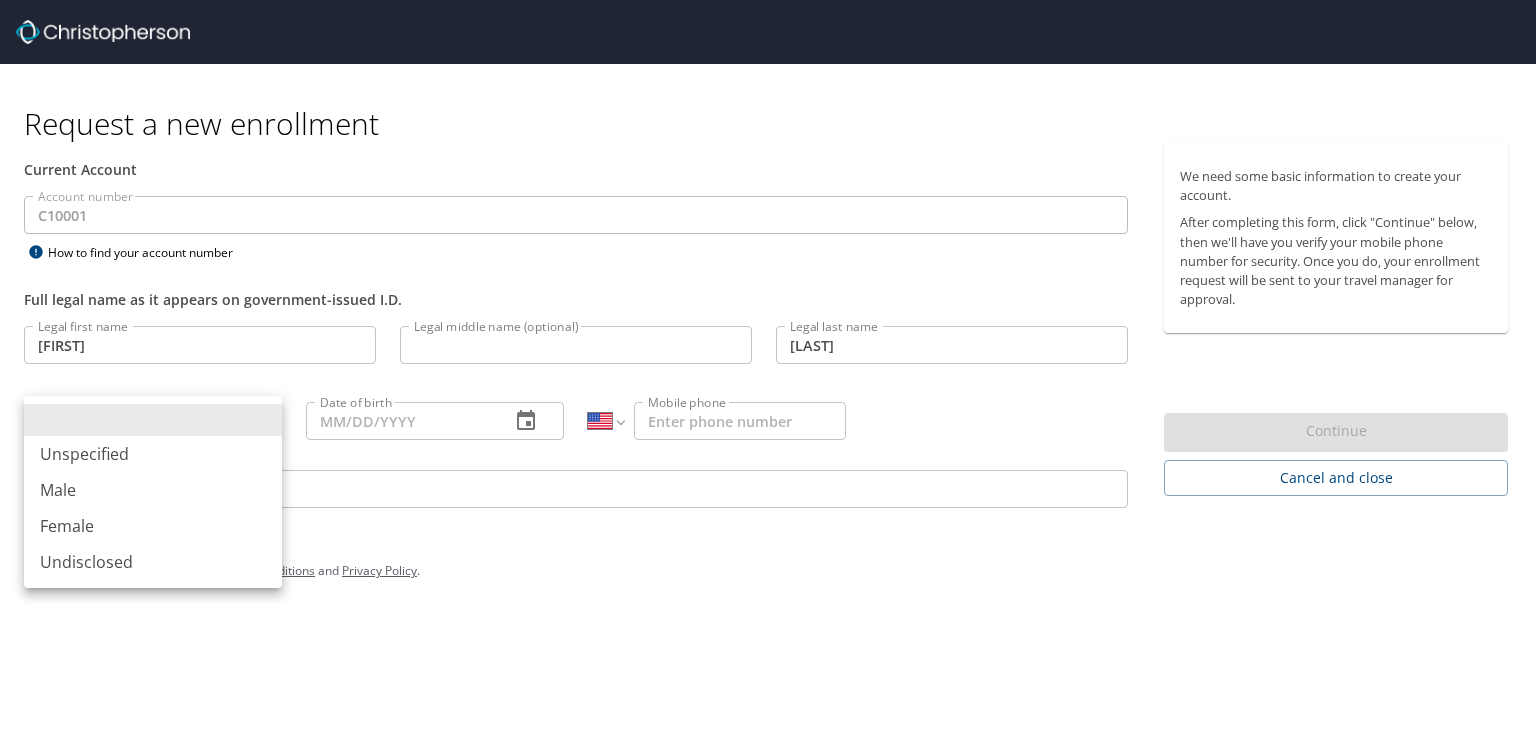click on "Request a new enrollment Current Account Account number C10001 Account number  How to find your account number Full legal name as it appears on government-issued I.D. Legal first name [FIRST] Legal first name Legal middle name (optional) Legal middle name (optional) Legal last name [LAST] Legal last name Legal gender ​ Legal gender Date of birth [DATE] International Afghanistan Åland Islands Albania Algeria American Samoa Andorra Angola Anguilla Antigua and Barbuda Argentina Armenia Aruba Ascension Island Australia Austria Azerbaijan Bahamas Bahrain Bangladesh Barbados Belarus Belgium Belize Benin Bermuda Bhutan Bolivia Bonaire, Sint Eustatius and Saba Bosnia and Herzegovina Botswana Brazil British Indian Ocean Territory Brunei Darussalam Bulgaria Burkina Faso Burma Burundi Cambodia Cameroon Canada Cape Verde Cayman Islands Central African Republic Chad Chile China Christmas Island Cocos (Keeling) Islands Colombia Comoros Congo Congo, Democratic Republic of the Cook Islands Costa Rica Cote d'Ivoire" at bounding box center [768, 365] 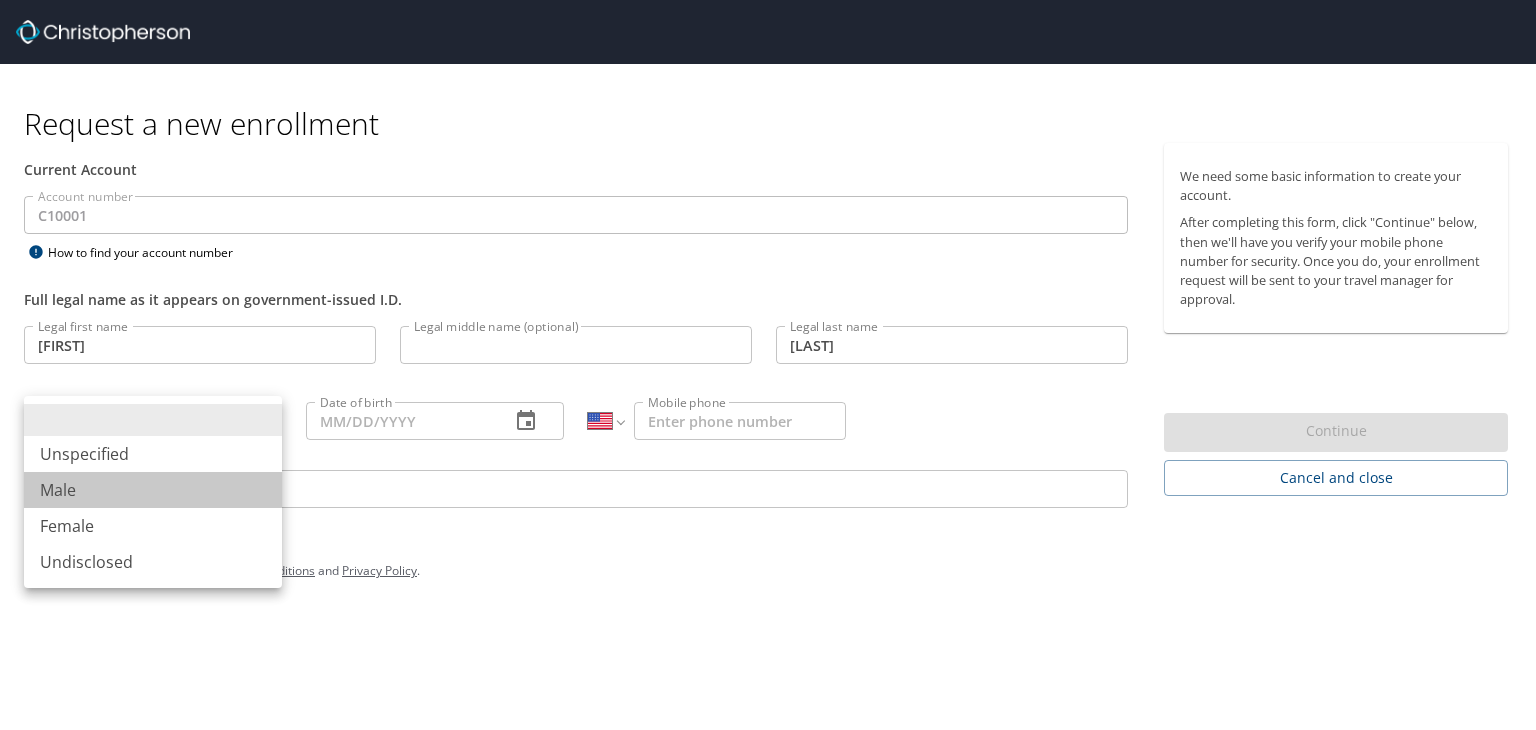 click on "Male" at bounding box center [153, 490] 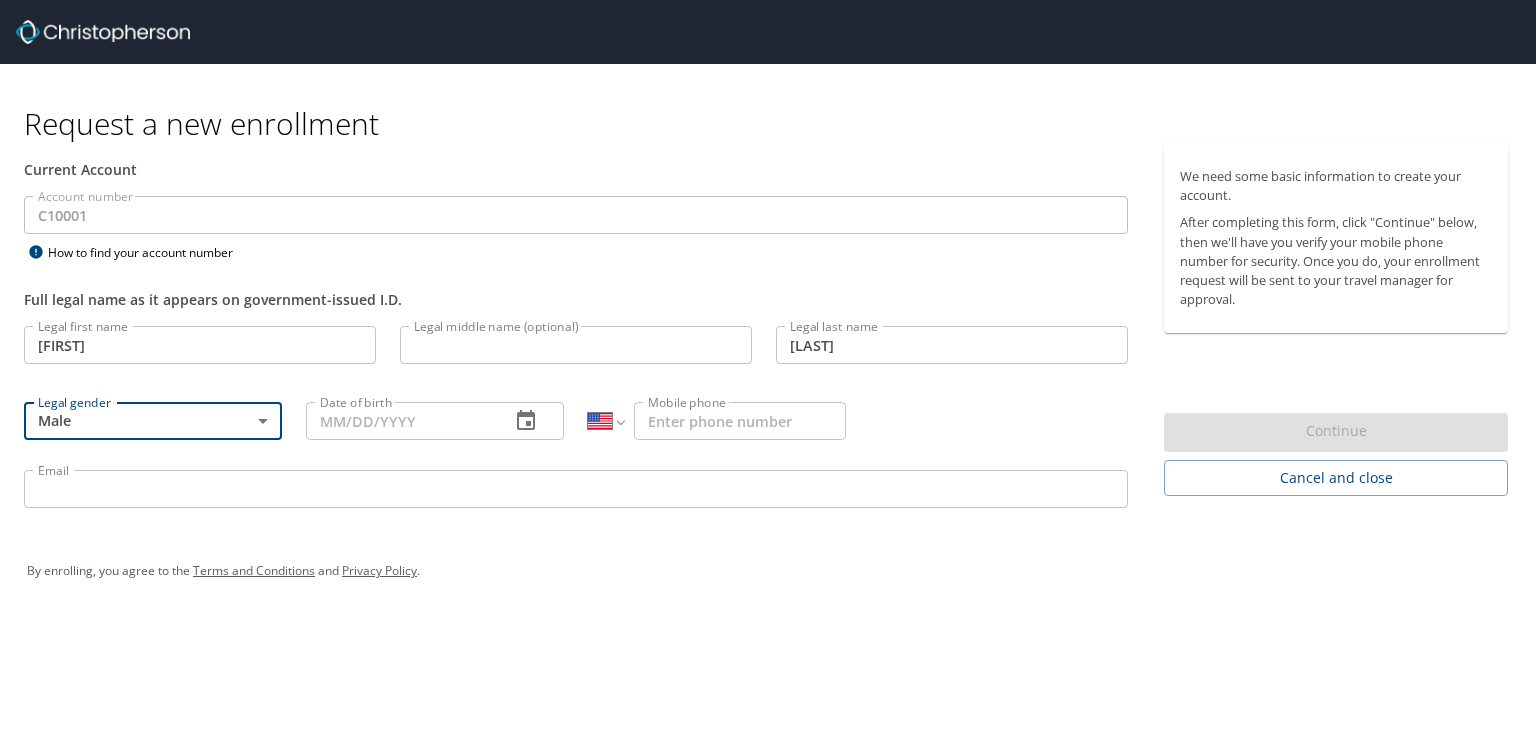 click on "Date of birth" at bounding box center (400, 421) 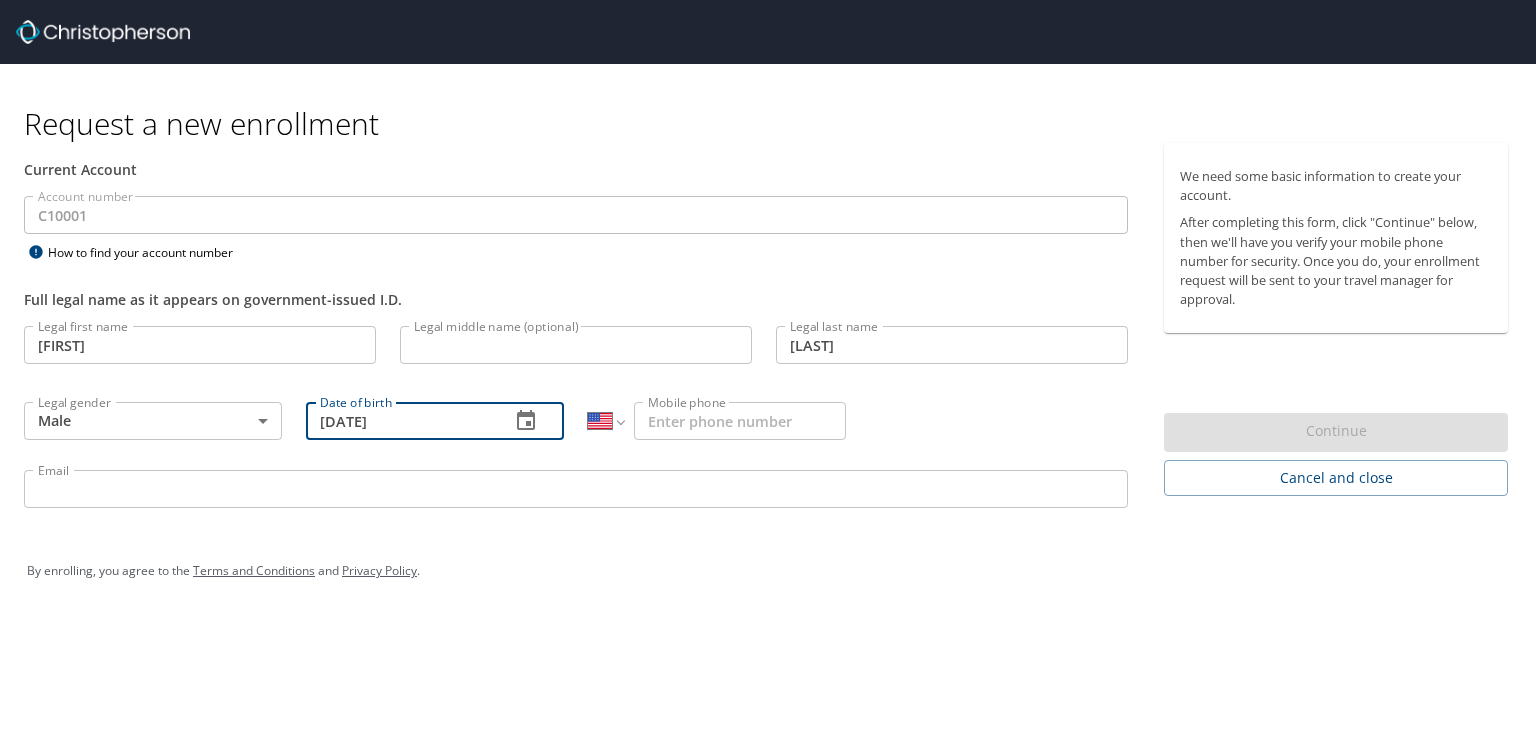type on "11/27/1988" 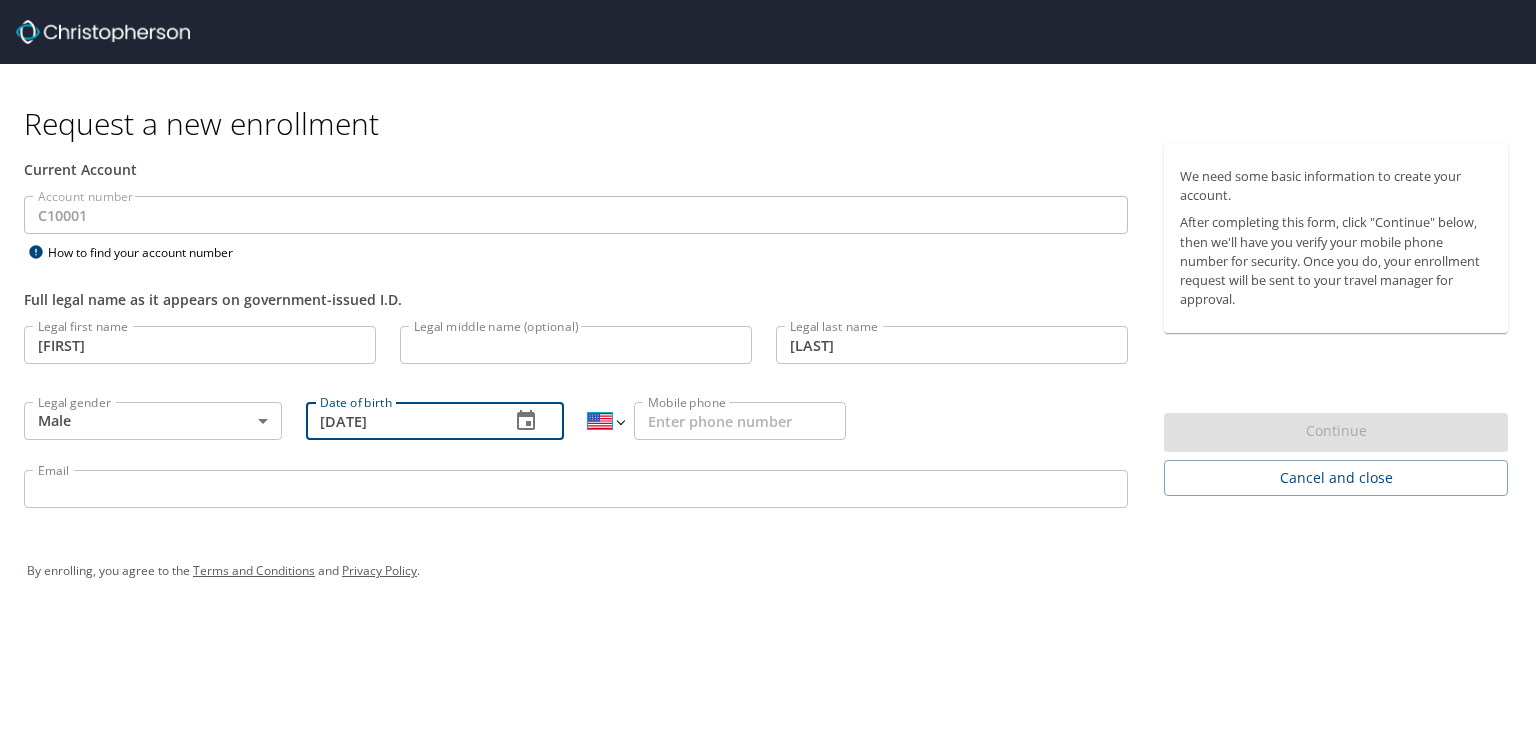 click on "International Afghanistan Åland Islands Albania Algeria American Samoa Andorra Angola Anguilla Antigua and Barbuda Argentina Armenia Aruba Ascension Island Australia Austria Azerbaijan Bahamas Bahrain Bangladesh Barbados Belarus Belgium Belize Benin Bermuda Bhutan Bolivia Bonaire, Sint Eustatius and Saba Bosnia and Herzegovina Botswana Brazil British Indian Ocean Territory Brunei Darussalam Bulgaria Burkina Faso Burma Burundi Cambodia Cameroon Canada Cape Verde Cayman Islands Central African Republic Chad Chile China Christmas Island Cocos (Keeling) Islands Colombia Comoros Congo Congo, Democratic Republic of the Cook Islands Costa Rica Cote d'Ivoire Croatia Cuba Curaçao Cyprus Czech Republic Denmark Djibouti Dominica Dominican Republic Ecuador Egypt El Salvador Equatorial Guinea Eritrea Estonia Ethiopia Falkland Islands Faroe Islands Federated States of Micronesia Fiji Finland France French Guiana French Polynesia Gabon Gambia Georgia Germany Ghana Gibraltar Greece Greenland Grenada Guadeloupe Guam Guinea" at bounding box center (605, 421) 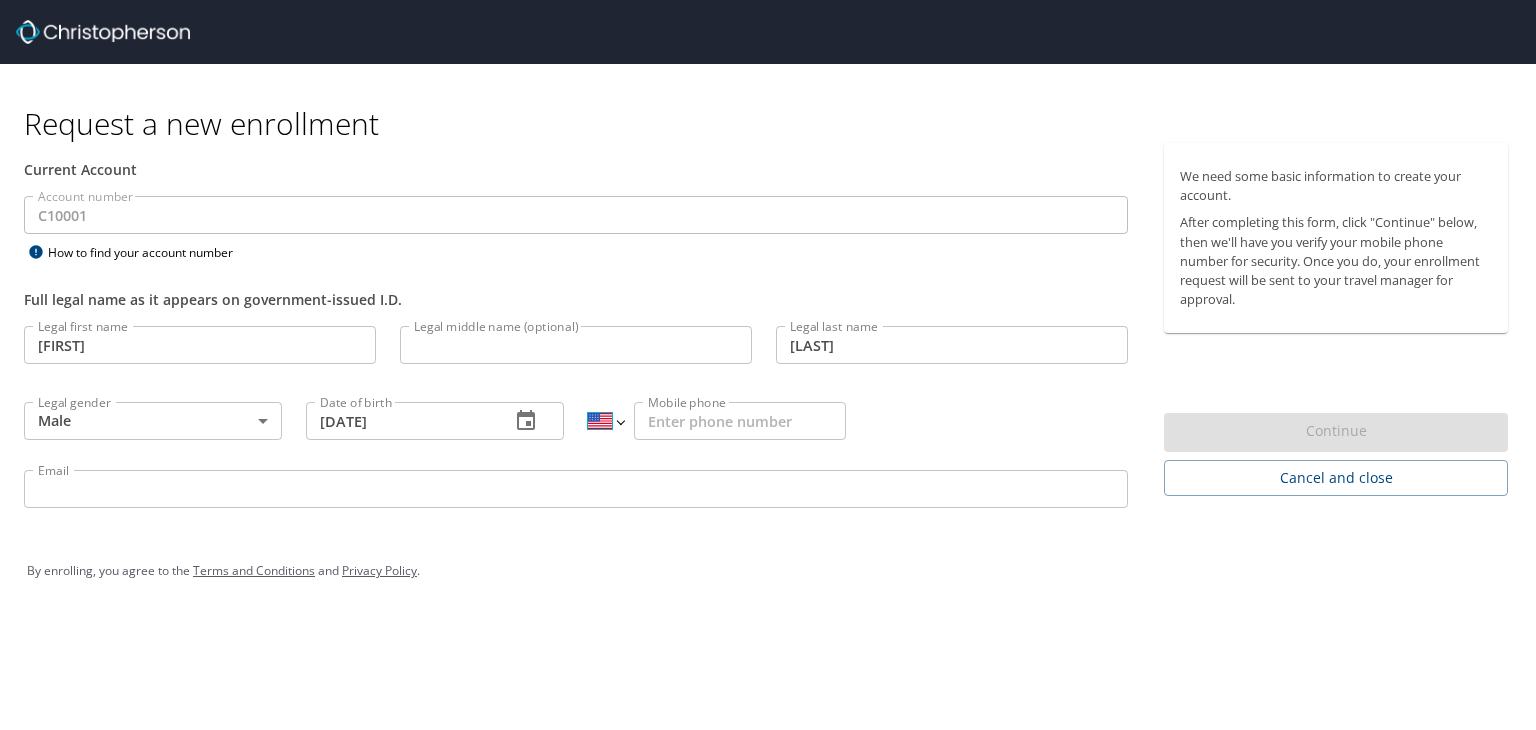 select on "IN" 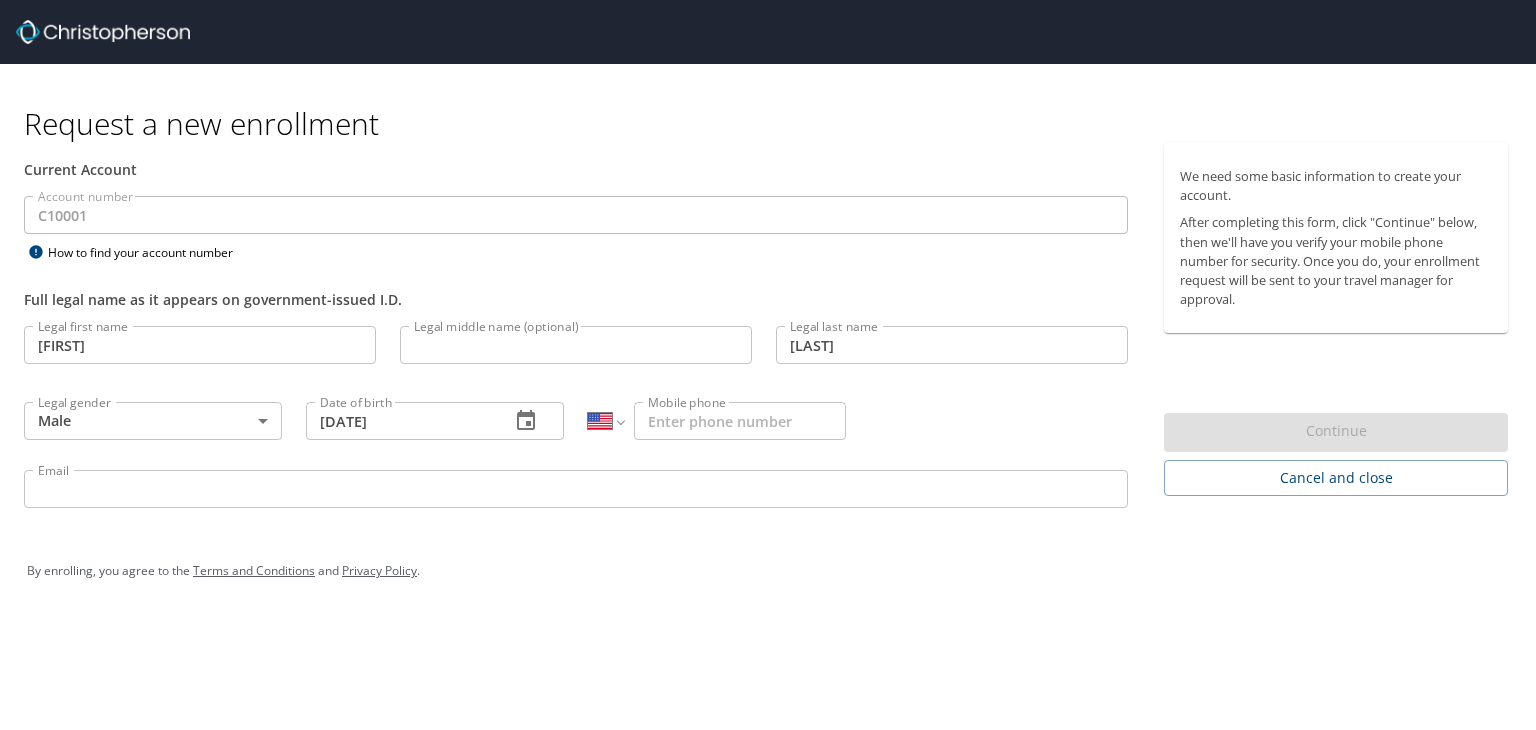 click on "International Afghanistan Åland Islands Albania Algeria American Samoa Andorra Angola Anguilla Antigua and Barbuda Argentina Armenia Aruba Ascension Island Australia Austria Azerbaijan Bahamas Bahrain Bangladesh Barbados Belarus Belgium Belize Benin Bermuda Bhutan Bolivia Bonaire, Sint Eustatius and Saba Bosnia and Herzegovina Botswana Brazil British Indian Ocean Territory Brunei Darussalam Bulgaria Burkina Faso Burma Burundi Cambodia Cameroon Canada Cape Verde Cayman Islands Central African Republic Chad Chile China Christmas Island Cocos (Keeling) Islands Colombia Comoros Congo Congo, Democratic Republic of the Cook Islands Costa Rica Cote d'Ivoire Croatia Cuba Curaçao Cyprus Czech Republic Denmark Djibouti Dominica Dominican Republic Ecuador Egypt El Salvador Equatorial Guinea Eritrea Estonia Ethiopia Falkland Islands Faroe Islands Federated States of Micronesia Fiji Finland France French Guiana French Polynesia Gabon Gambia Georgia Germany Ghana Gibraltar Greece Greenland Grenada Guadeloupe Guam Guinea" at bounding box center (605, 421) 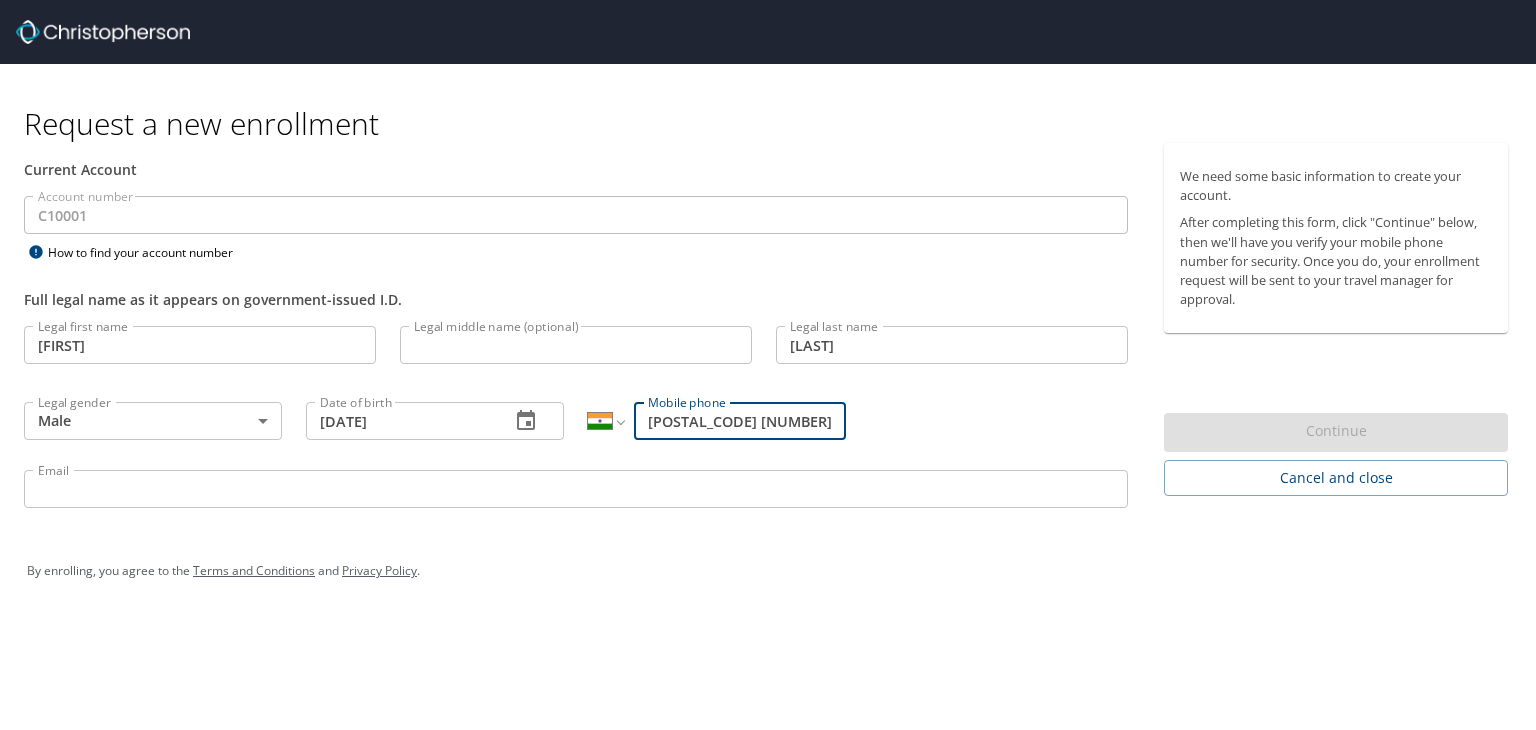type on "95604 02571" 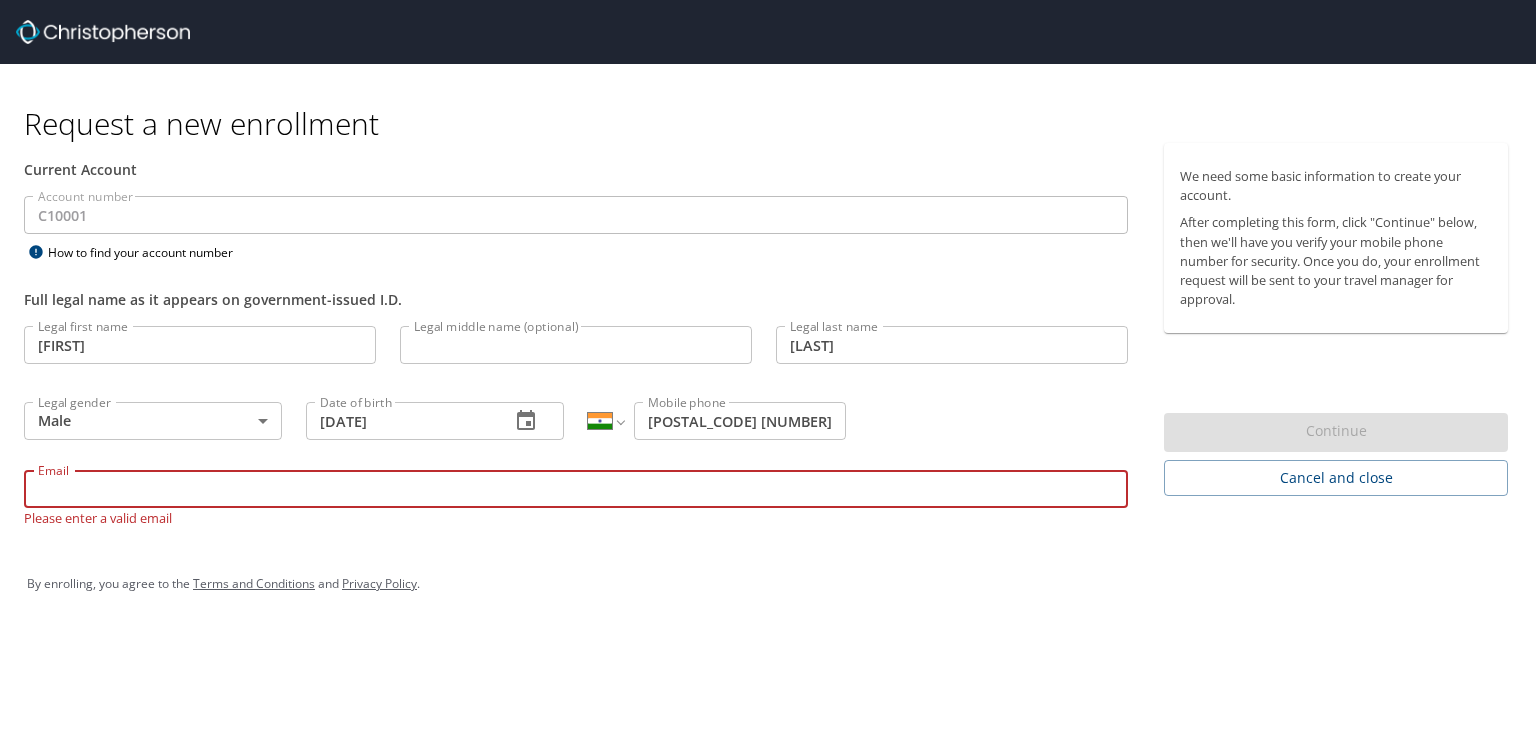 click on "Email" at bounding box center [576, 489] 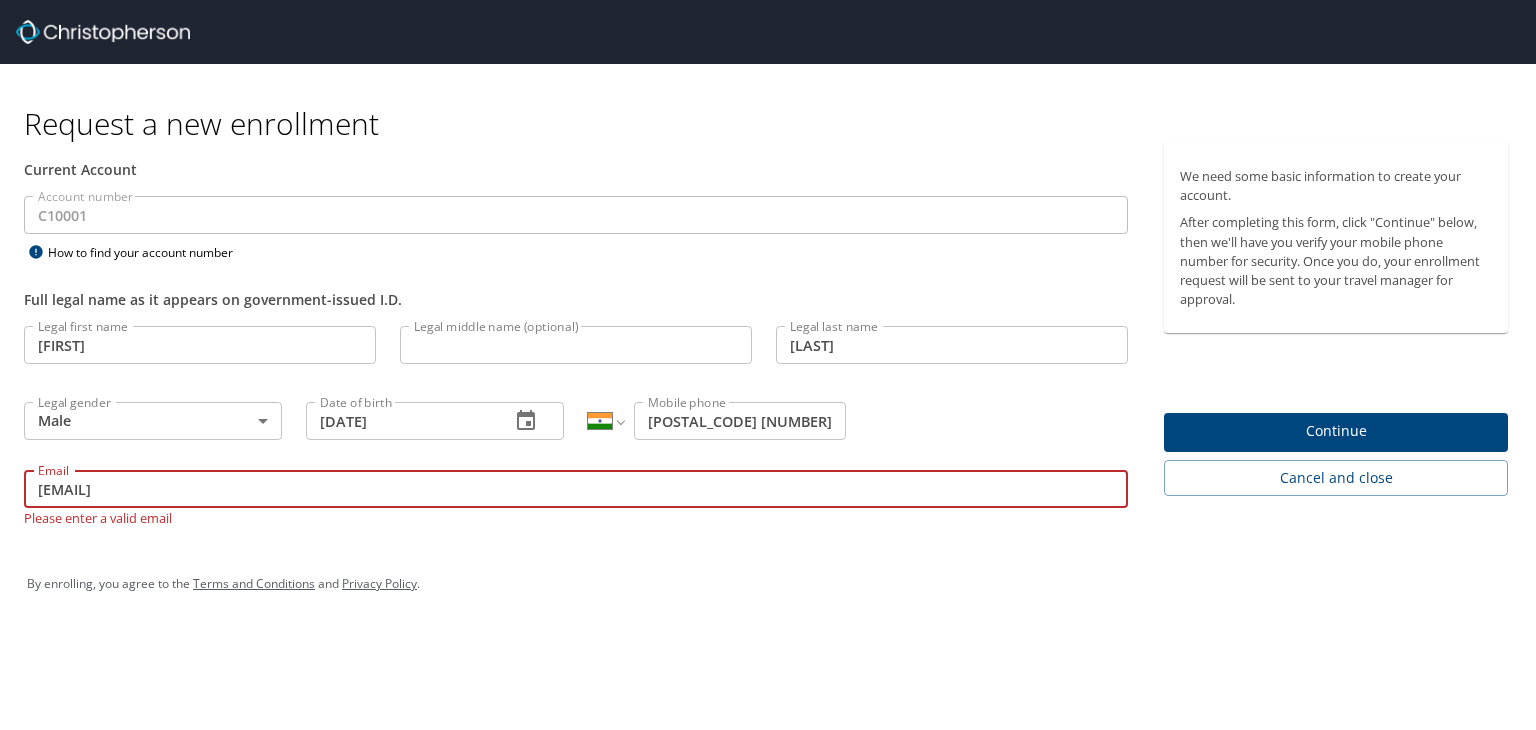 type on "ayush.kapoor@cbtravel.com" 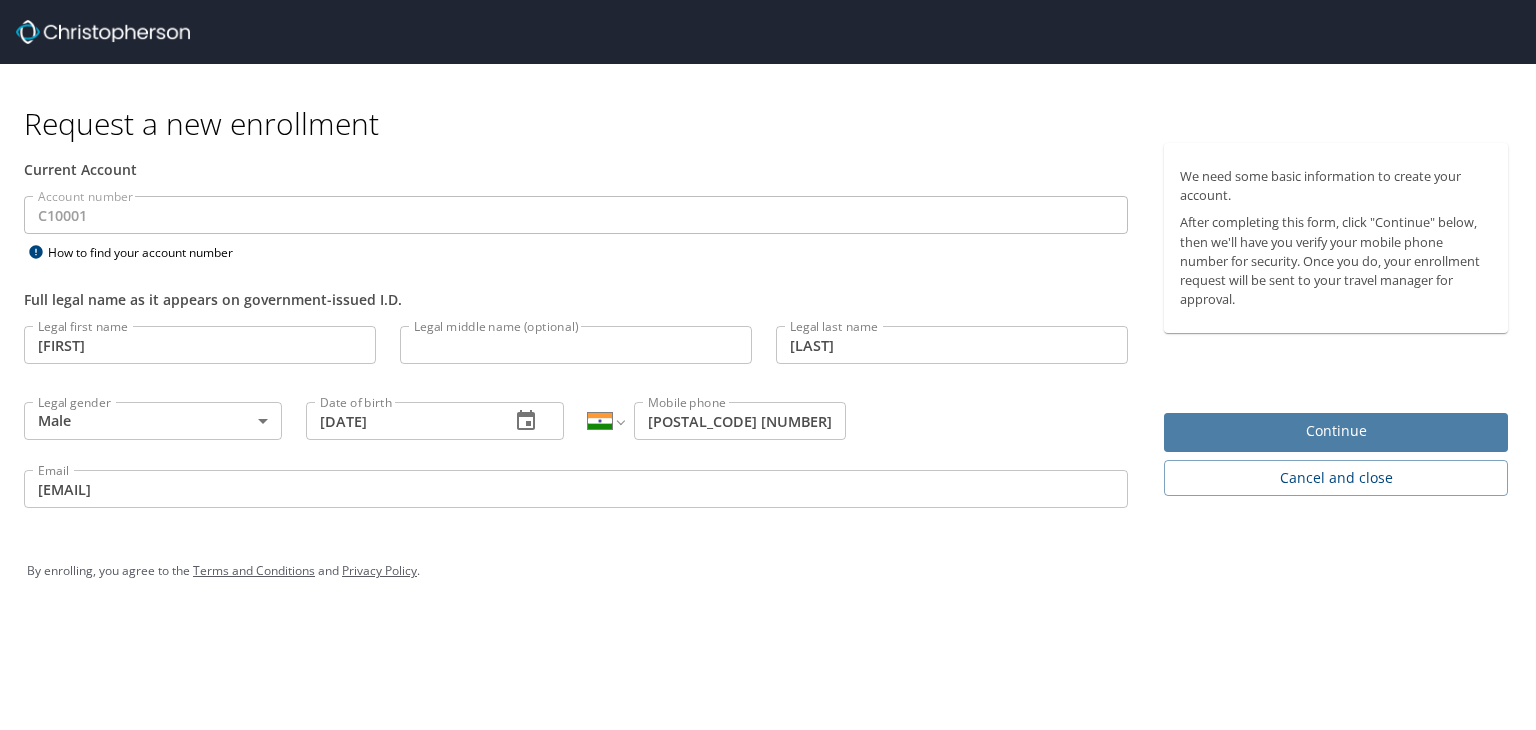 click on "Continue" at bounding box center [1336, 431] 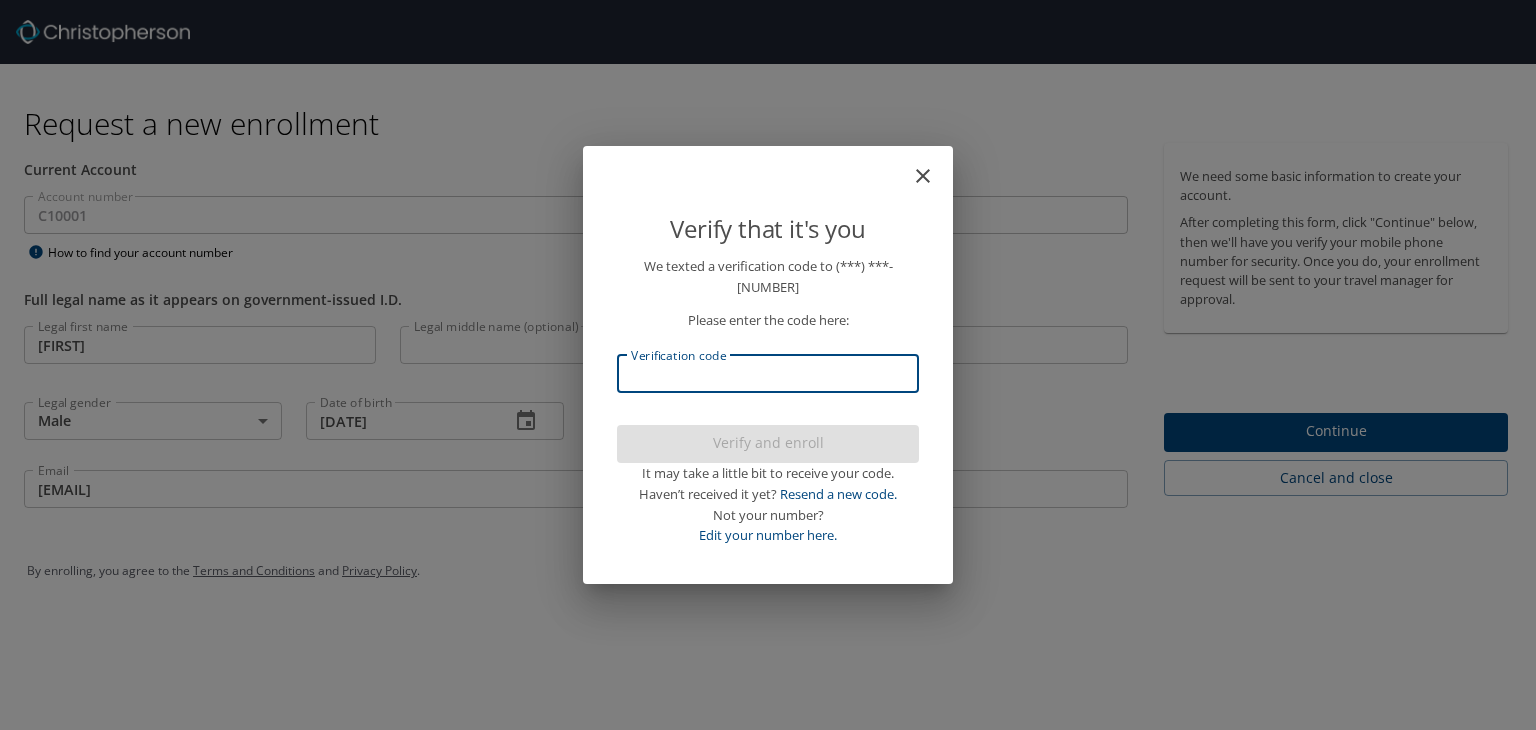 click on "Verification code" at bounding box center (768, 374) 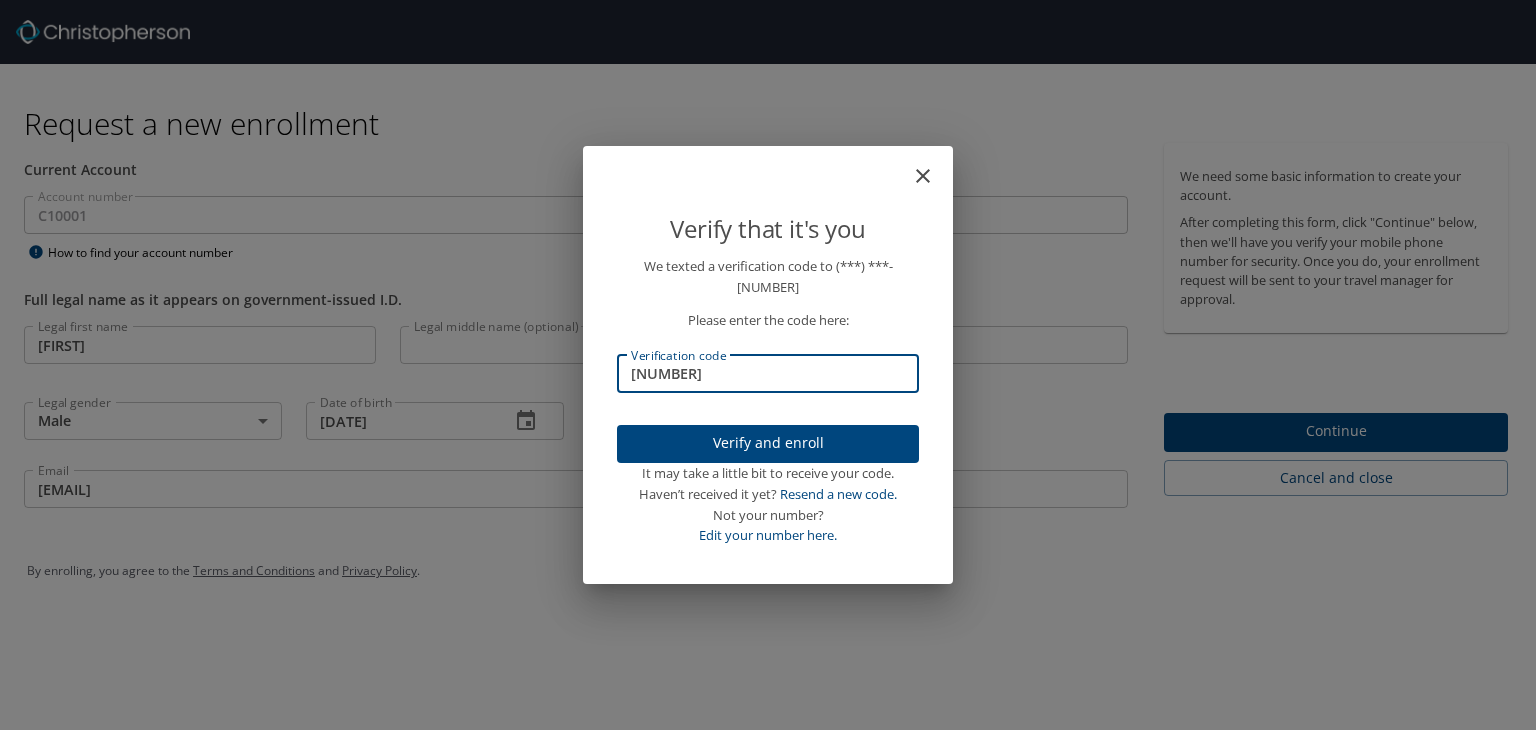type on "750812" 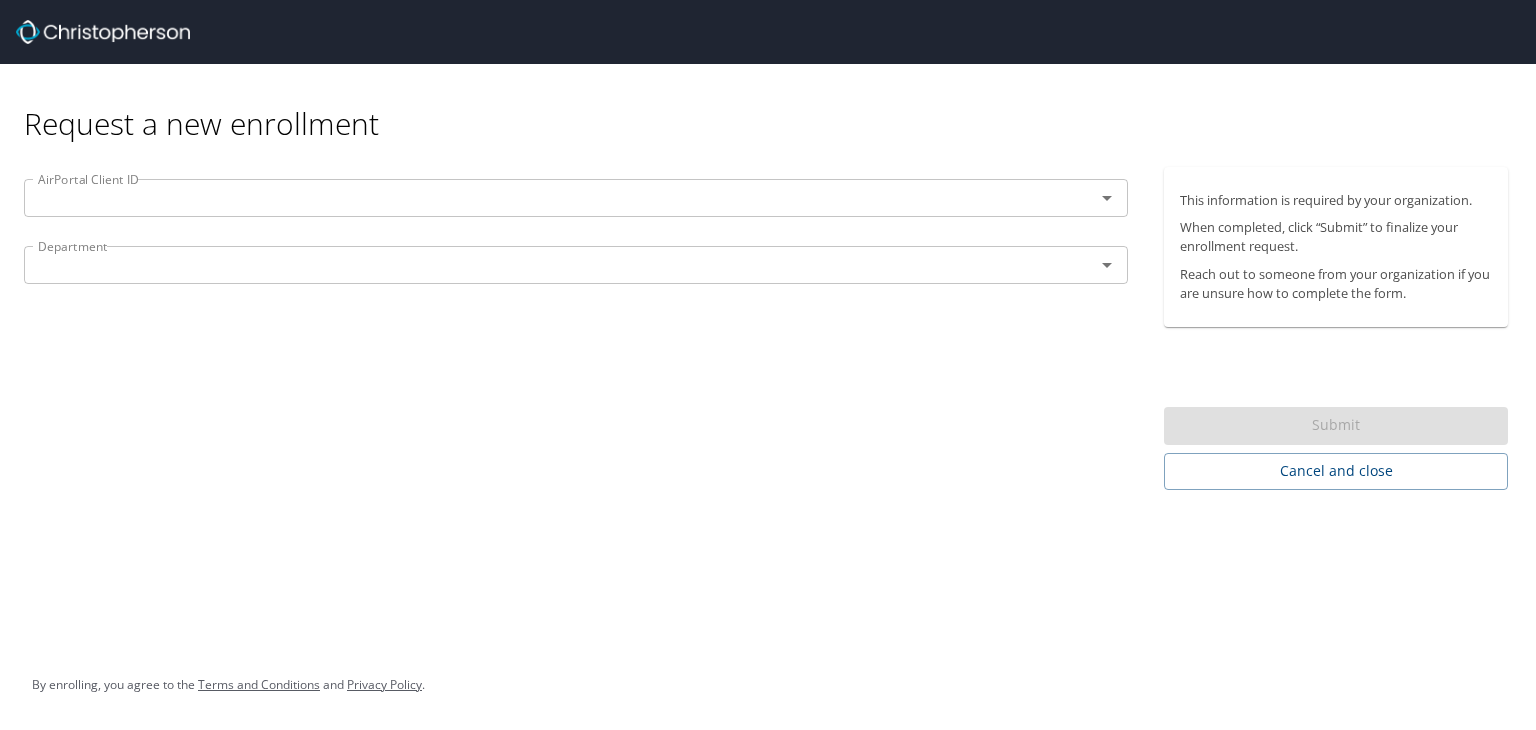 click at bounding box center (546, 198) 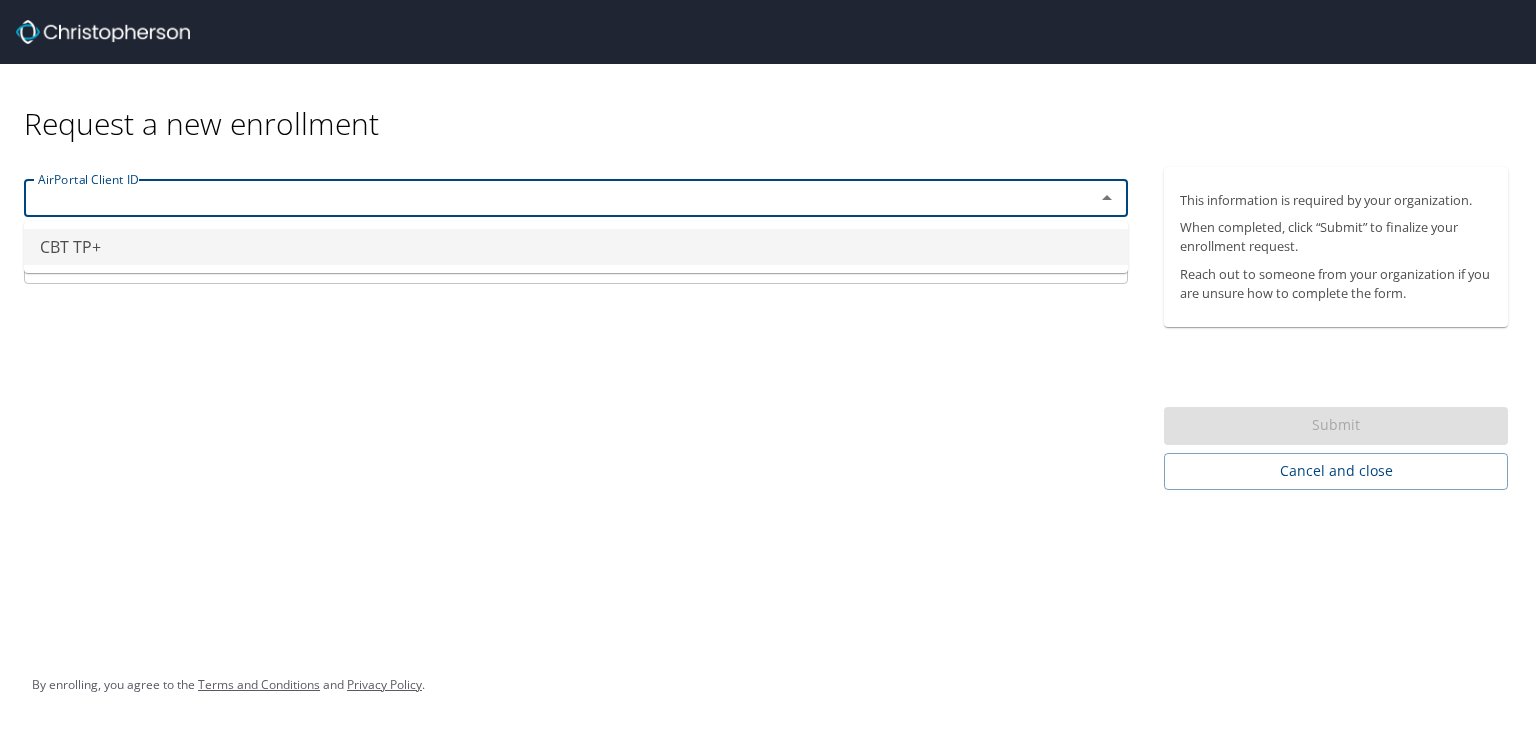 click on "CBT TP+" at bounding box center (576, 247) 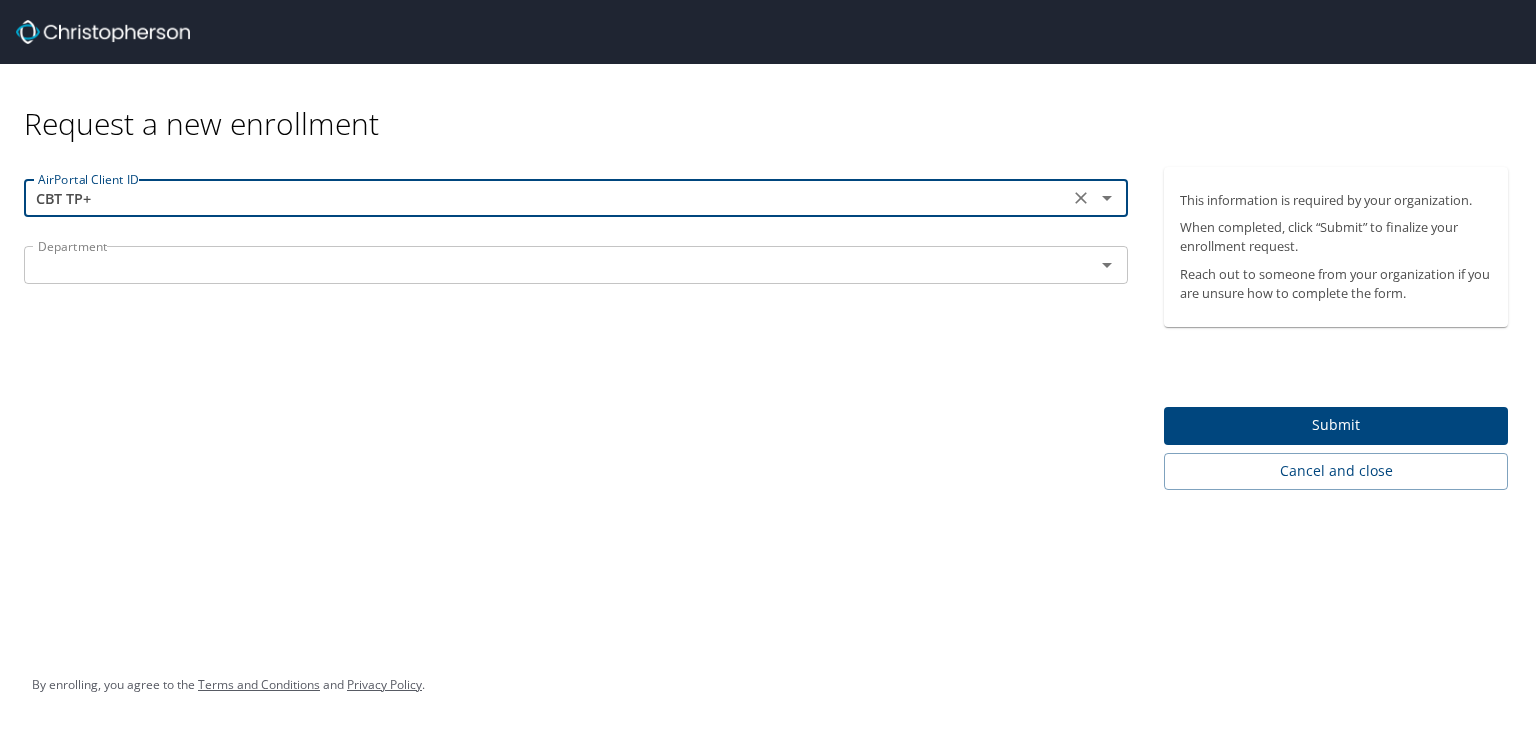 click at bounding box center (546, 265) 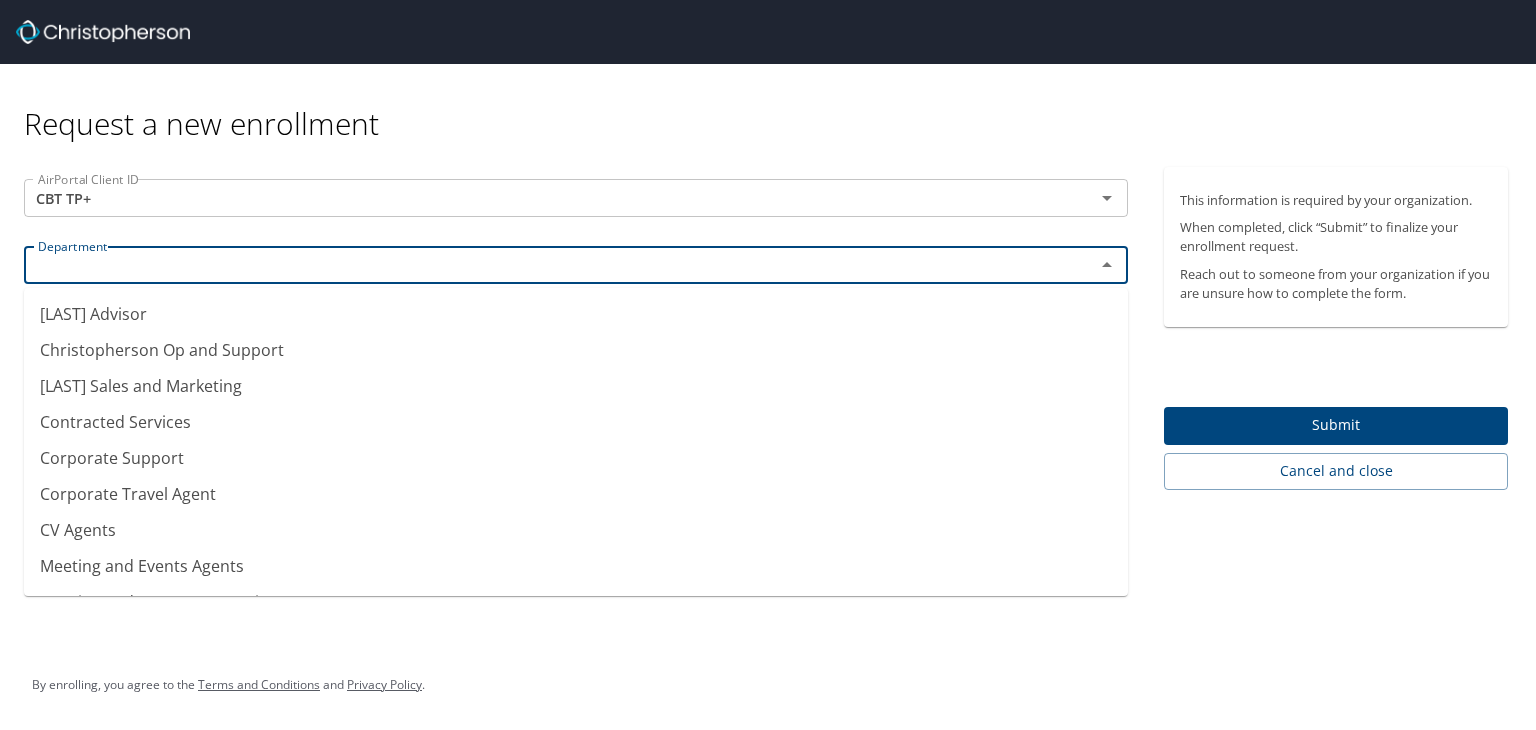 scroll, scrollTop: 140, scrollLeft: 0, axis: vertical 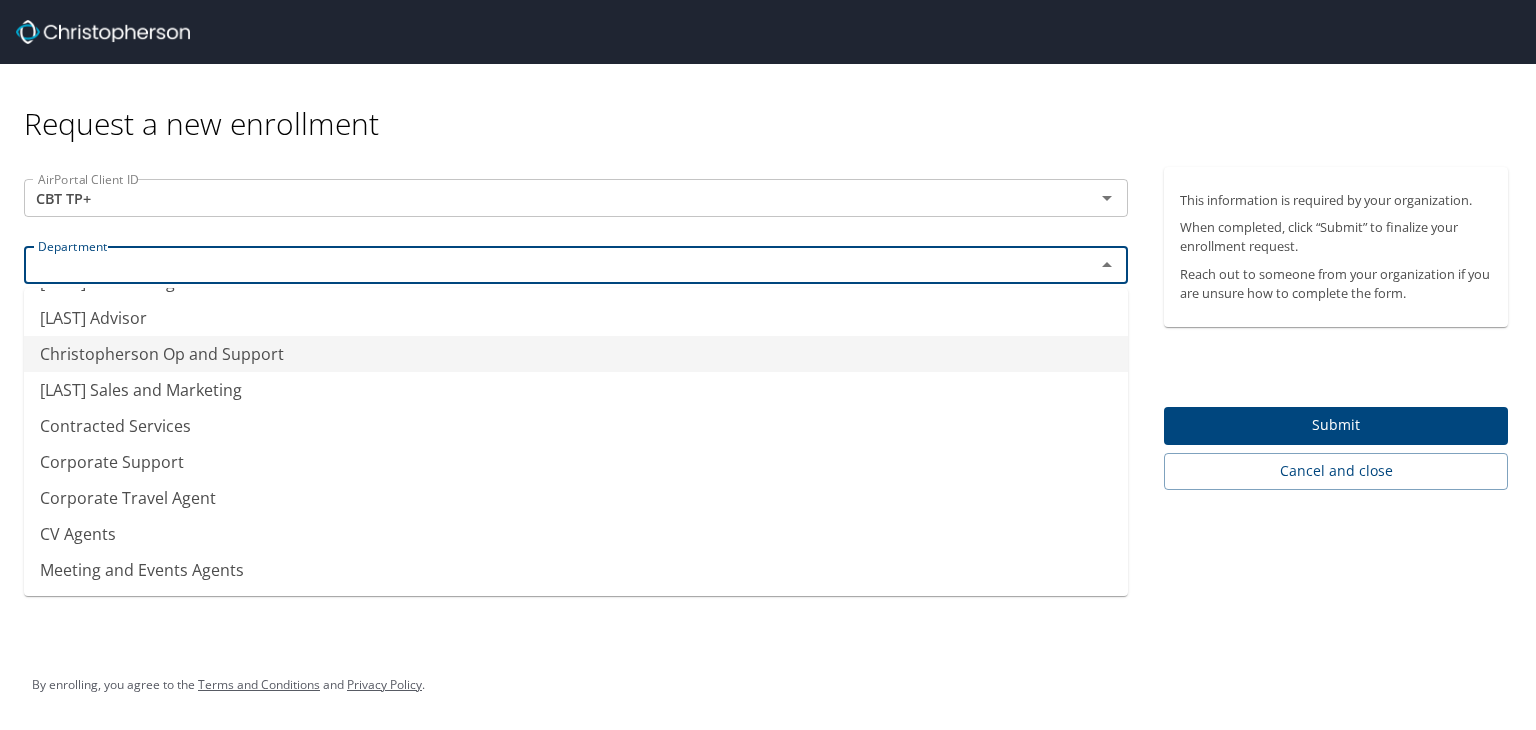 click on "Christopherson Op and Support" at bounding box center (576, 354) 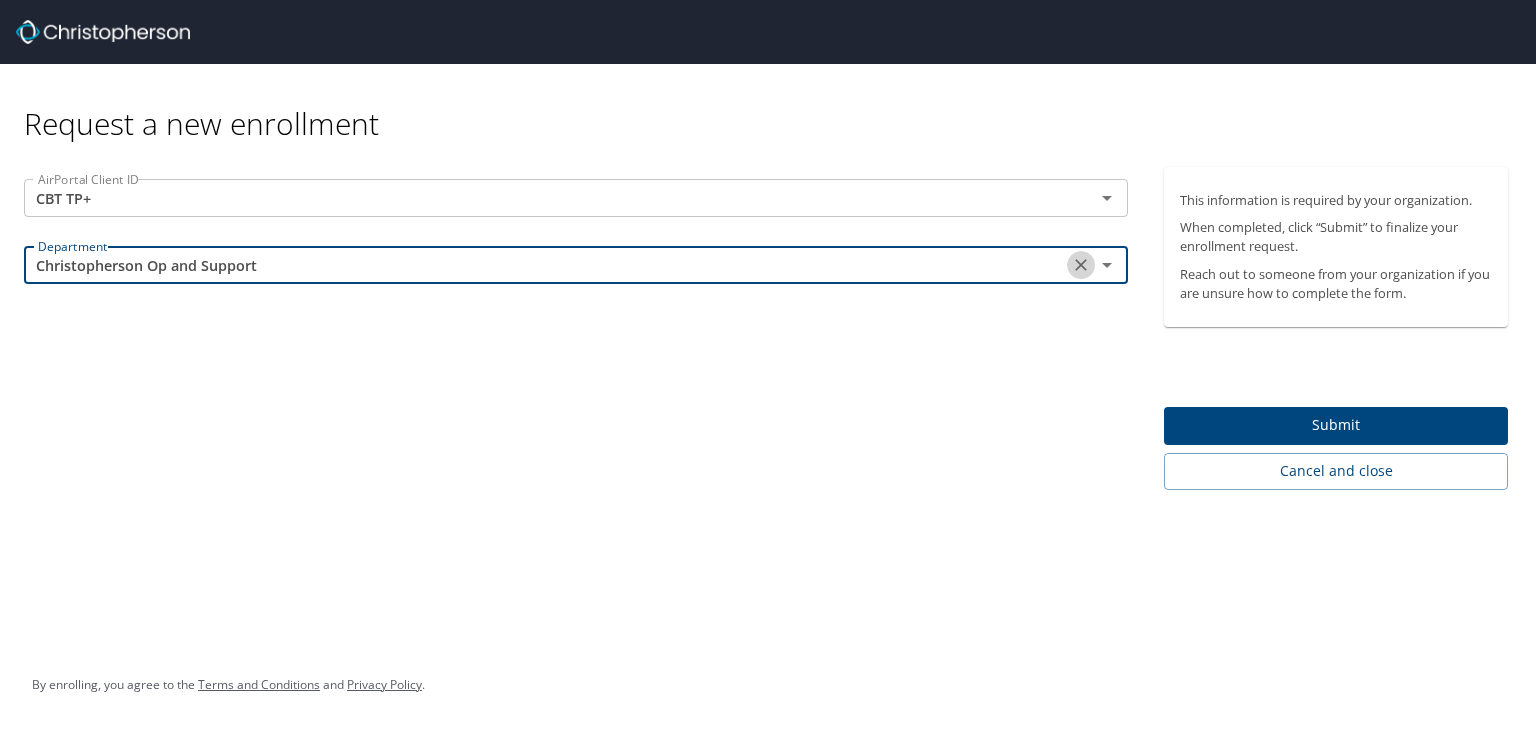 click 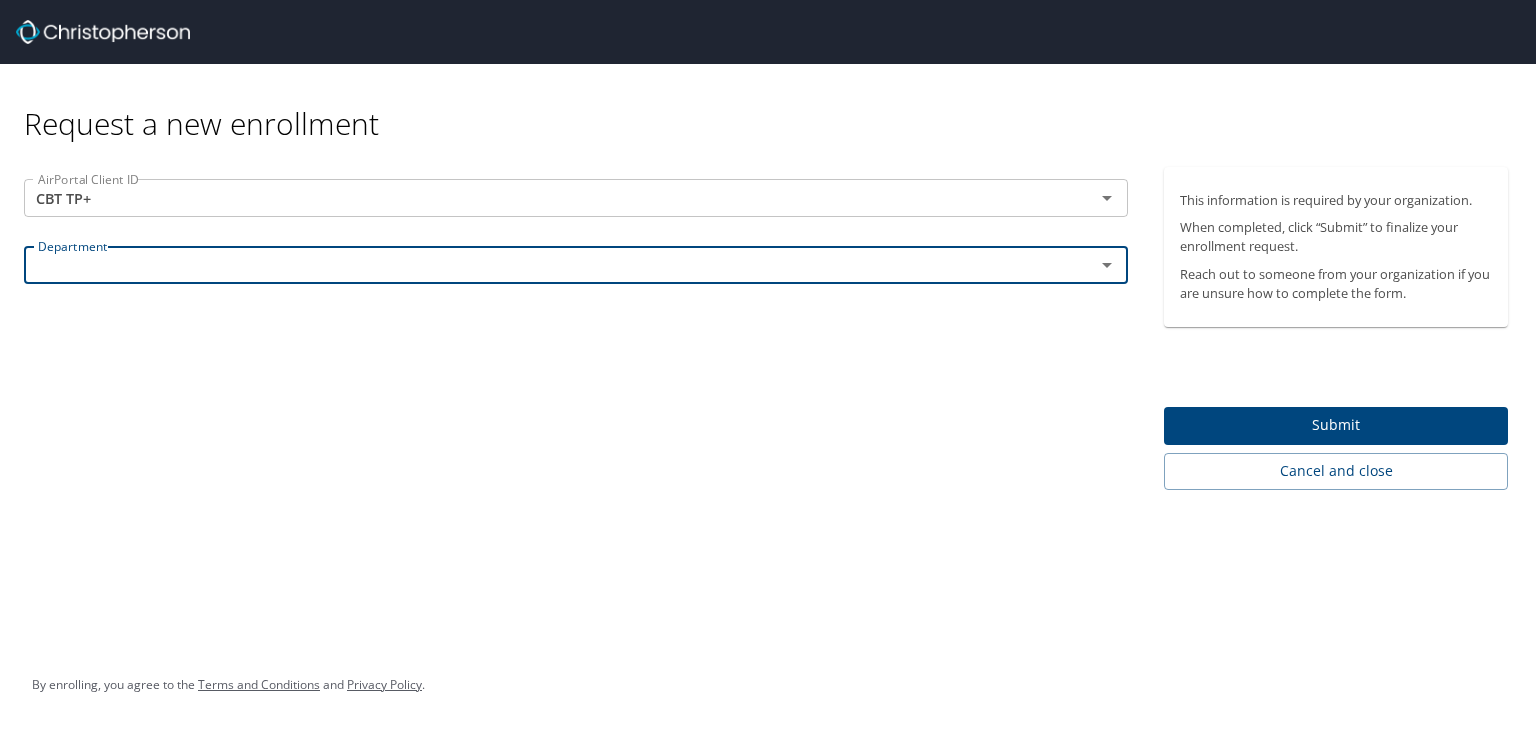 click 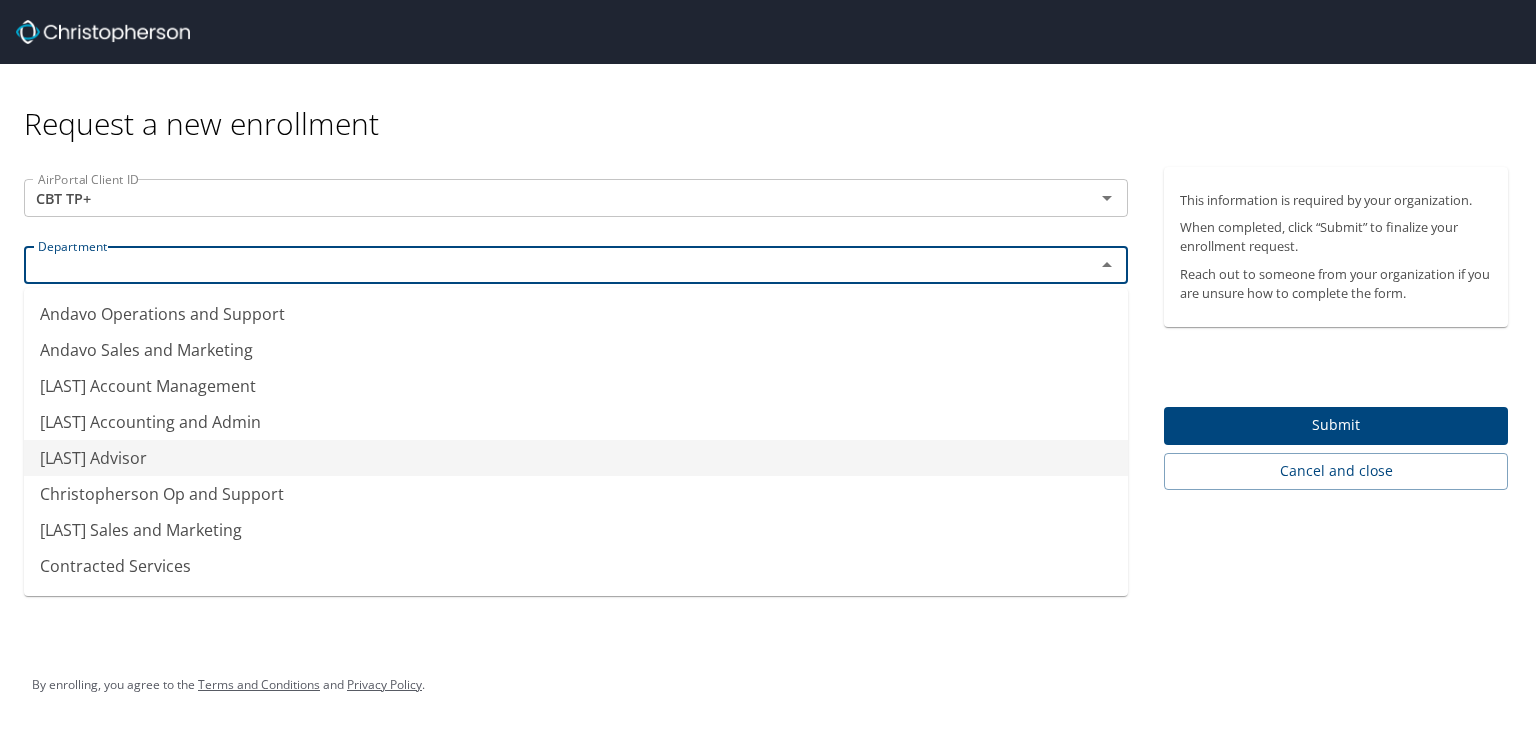 click on "Christopherson Advisor" at bounding box center (576, 458) 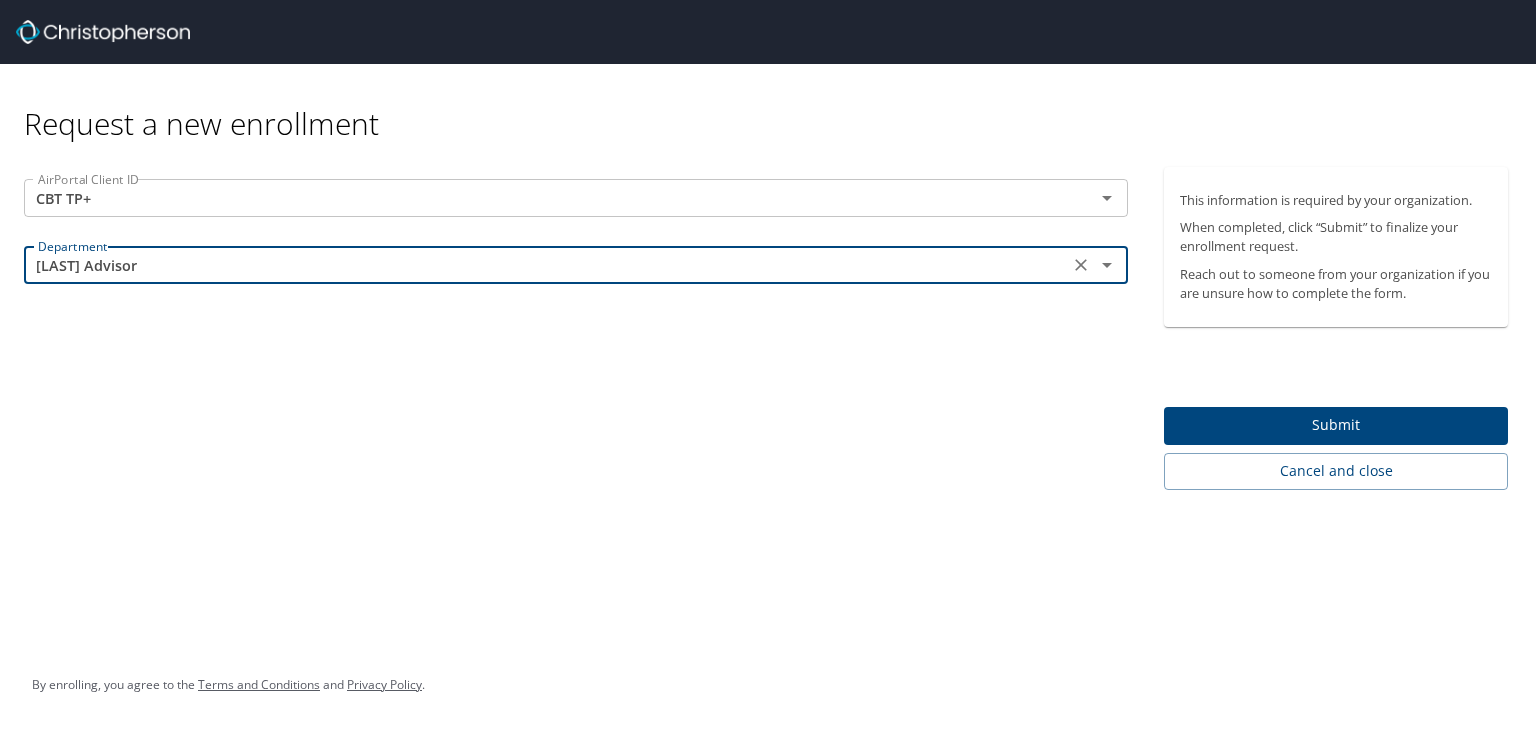 click on "Submit" at bounding box center [1336, 425] 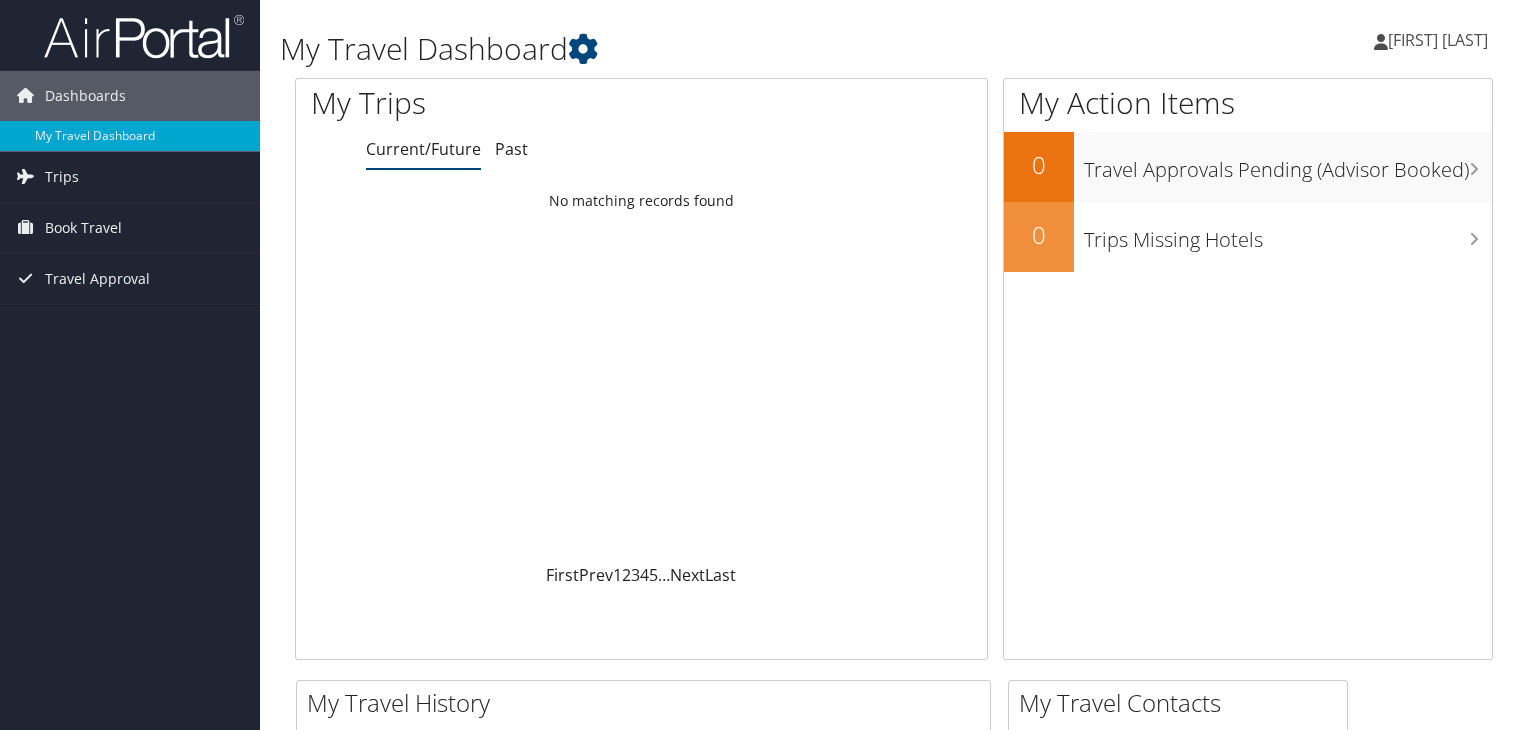 scroll, scrollTop: 0, scrollLeft: 0, axis: both 